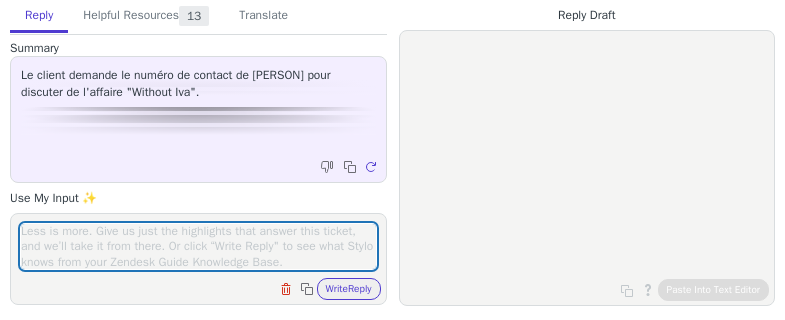 scroll, scrollTop: 0, scrollLeft: 0, axis: both 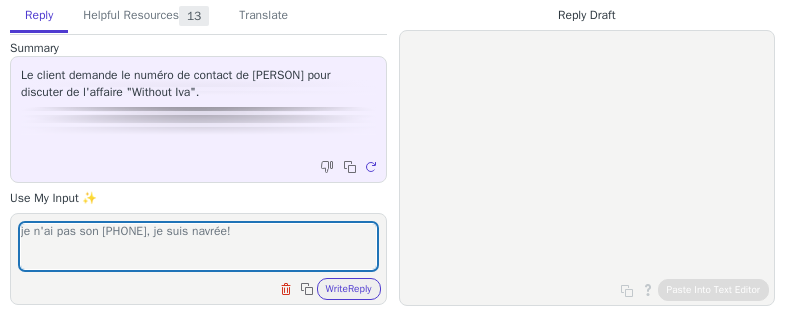 type on "je n'ai pas son [PHONE], je suis navrée!" 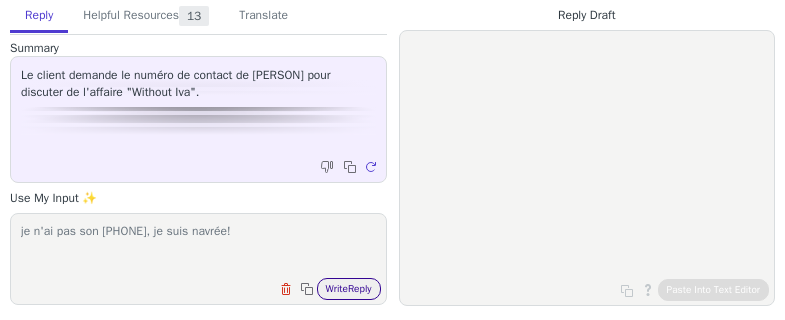click on "Write  Reply" at bounding box center [349, 289] 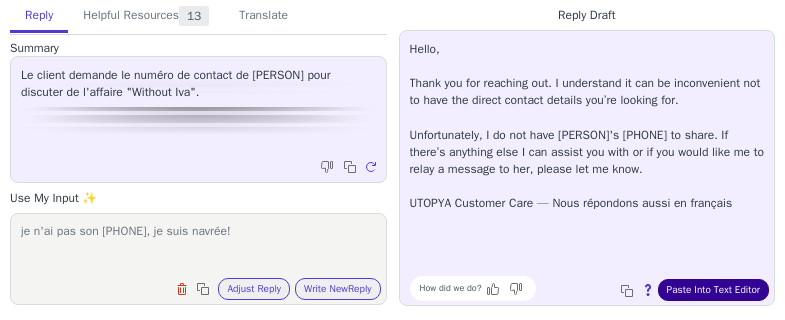 click on "Paste Into Text Editor" at bounding box center (713, 290) 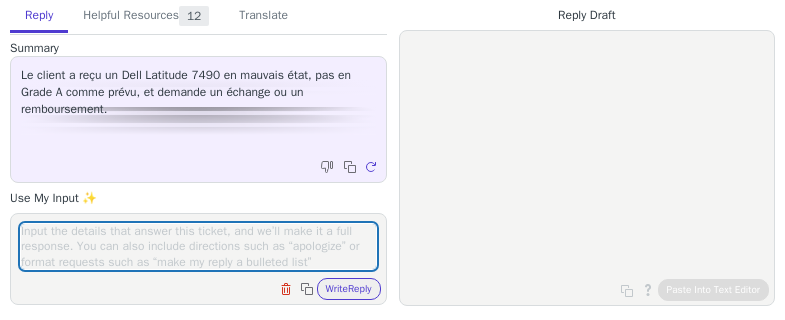 scroll, scrollTop: 0, scrollLeft: 0, axis: both 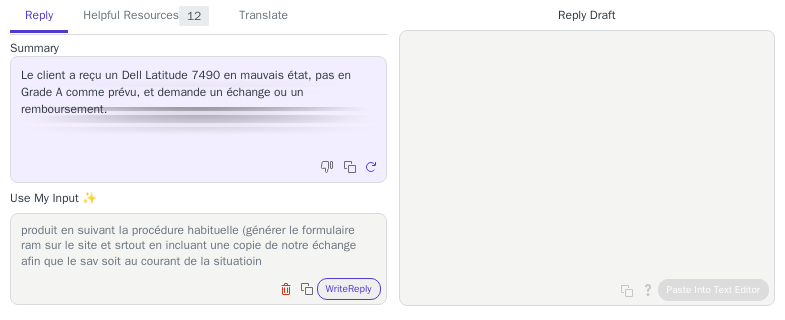 type on "nous ne proposons pas d'échange étant donné que notre système est entièrement automatisé. Vous pouvez donc nous retourner le produit en suivant la procédure habituelle (générer le formulaire ram sur le site et srtout en incluant une copie de notre échange afin que le sav soit au courant de la situatioin" 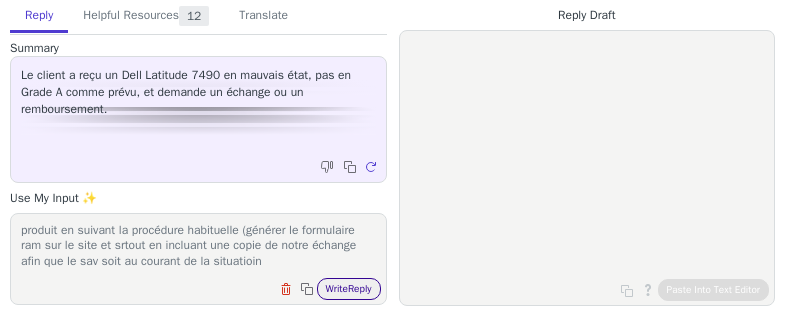 click on "Write  Reply" at bounding box center (349, 289) 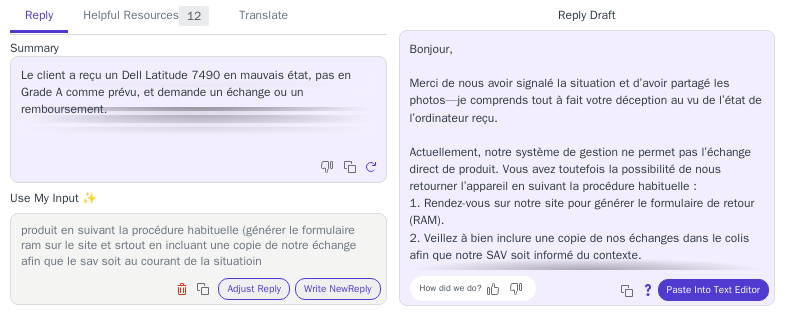 scroll, scrollTop: 148, scrollLeft: 0, axis: vertical 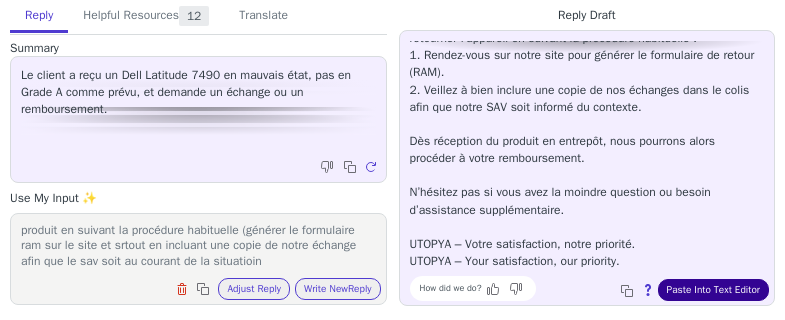 click on "Paste Into Text Editor" at bounding box center [713, 290] 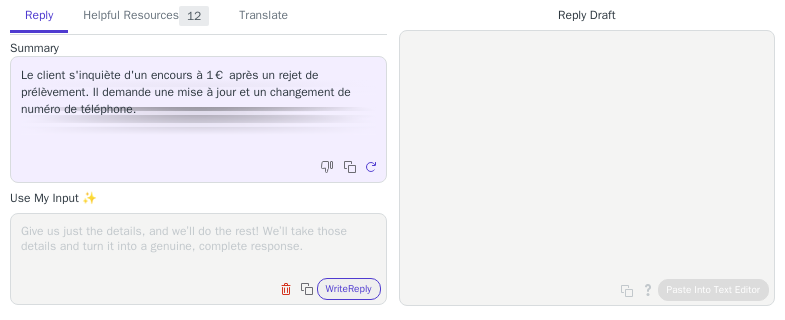 scroll, scrollTop: 0, scrollLeft: 0, axis: both 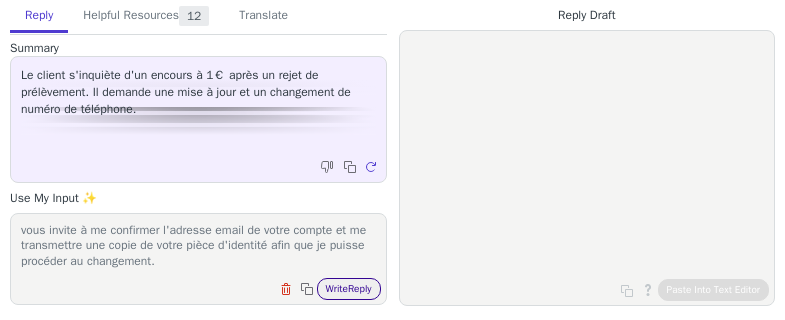 type on "l'encours se remettra un mois après le paiement en cas de rejet, vous allez donc patienter jusqu'à ce délai. Pour le numéro de tél, je vous invite à me confirmer l'adresse email de votre compte et me transmettre une copie de votre pièce d'identité afin que je puisse procéder au changement." 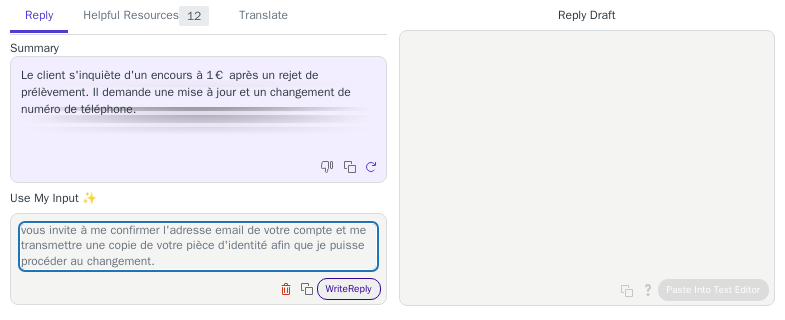 click on "Write  Reply" at bounding box center (349, 289) 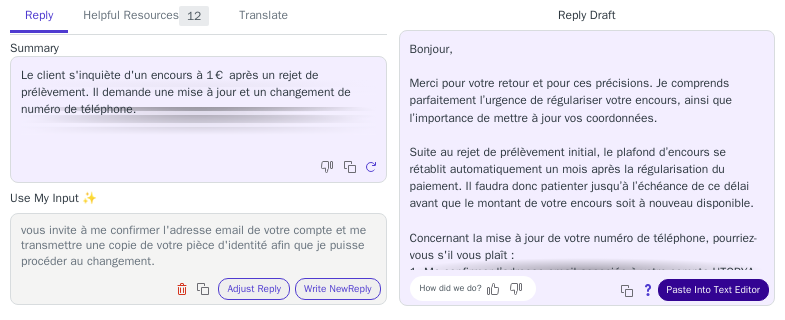 click on "Paste Into Text Editor" at bounding box center (713, 290) 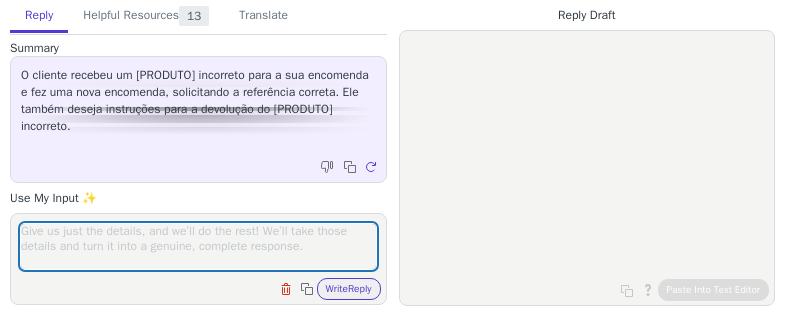 scroll, scrollTop: 0, scrollLeft: 0, axis: both 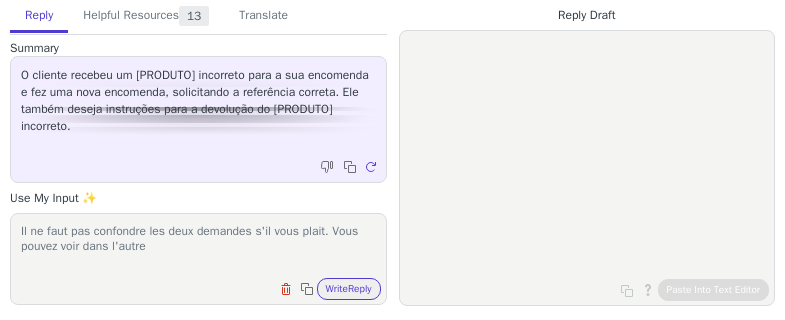 click on "Il ne faut pas confondre les deux demandes s'il vous plait. Vous pouvez voir dans l'autre" at bounding box center [198, 246] 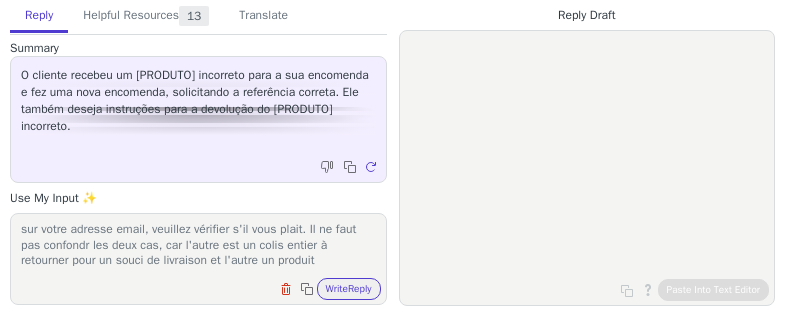 scroll, scrollTop: 32, scrollLeft: 0, axis: vertical 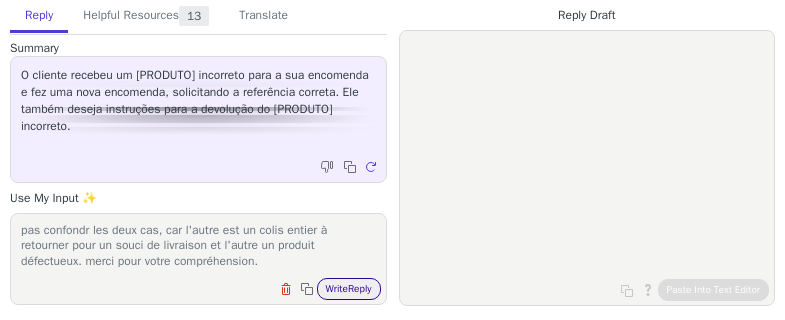 type on "Normalement, vous devrez recevoir l'étiquette d'ups directement sur votre adresse email, veuillez vérifier s'il vous plait. Il ne faut pas confondr les deux cas, car l'autre est un colis entier à retourner pour un souci de livraison et l'autre un produit défectueux. merci pour votre compréhension." 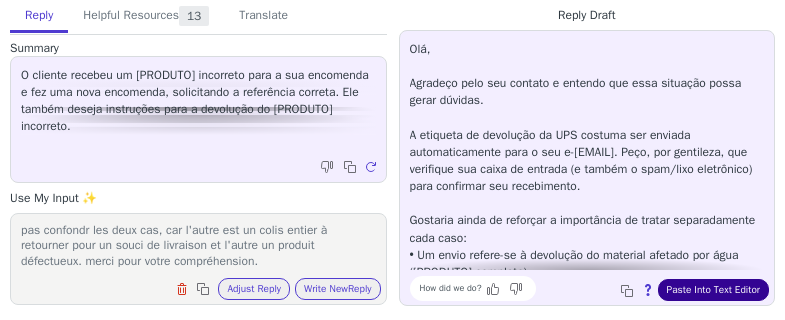 click on "Paste Into Text Editor" at bounding box center [713, 290] 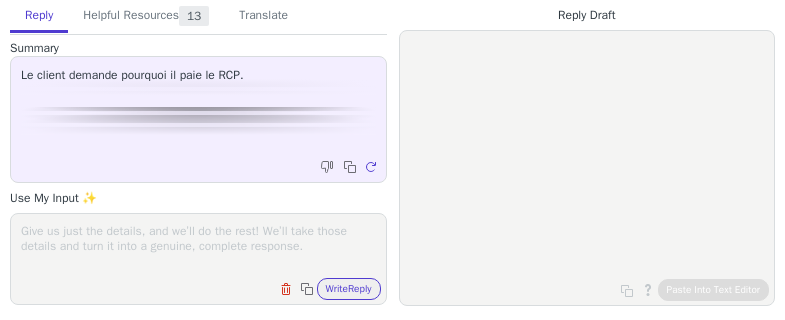scroll, scrollTop: 0, scrollLeft: 0, axis: both 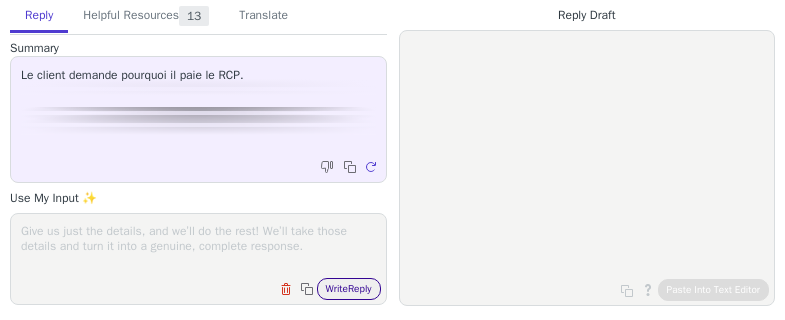 click on "Write  Reply" at bounding box center [349, 289] 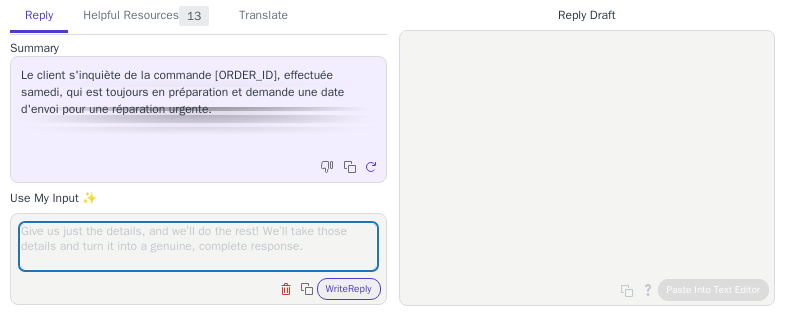 scroll, scrollTop: 0, scrollLeft: 0, axis: both 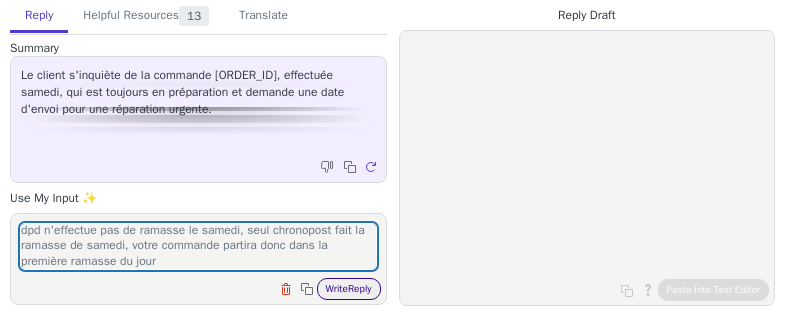 type on "dpd n'effectue pas de ramasse le samedi, seul chronopost fait la ramasse de samedi, votre commande partira donc dans la première ramasse du jour" 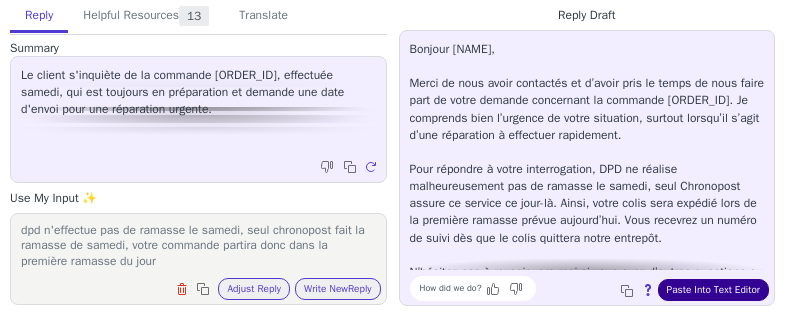 click on "Paste Into Text Editor" at bounding box center [713, 290] 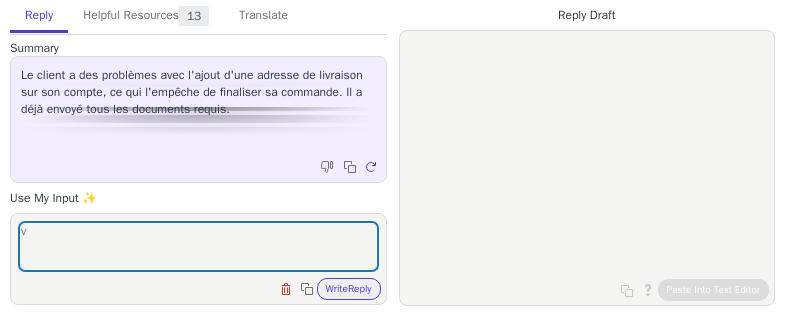 scroll, scrollTop: 0, scrollLeft: 0, axis: both 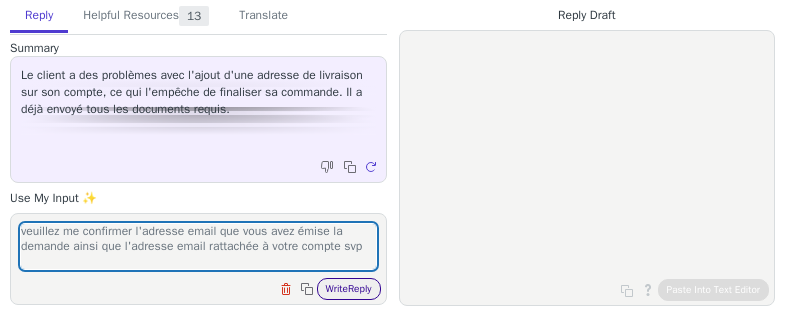 type on "veuillez me confirmer l'adresse email que vous avez émise la demande ainsi que l'adresse email rattachée à votre compte svp" 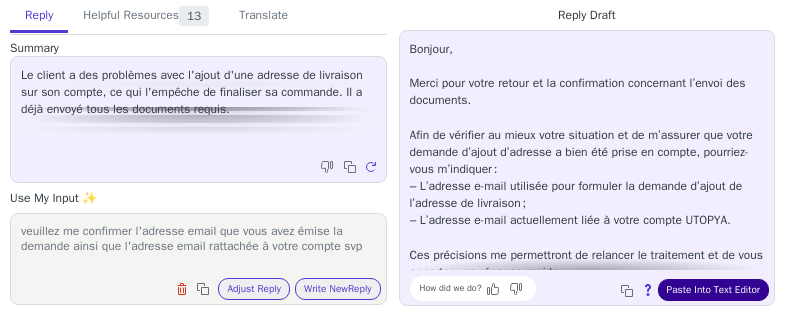 click on "Paste Into Text Editor" at bounding box center [713, 290] 